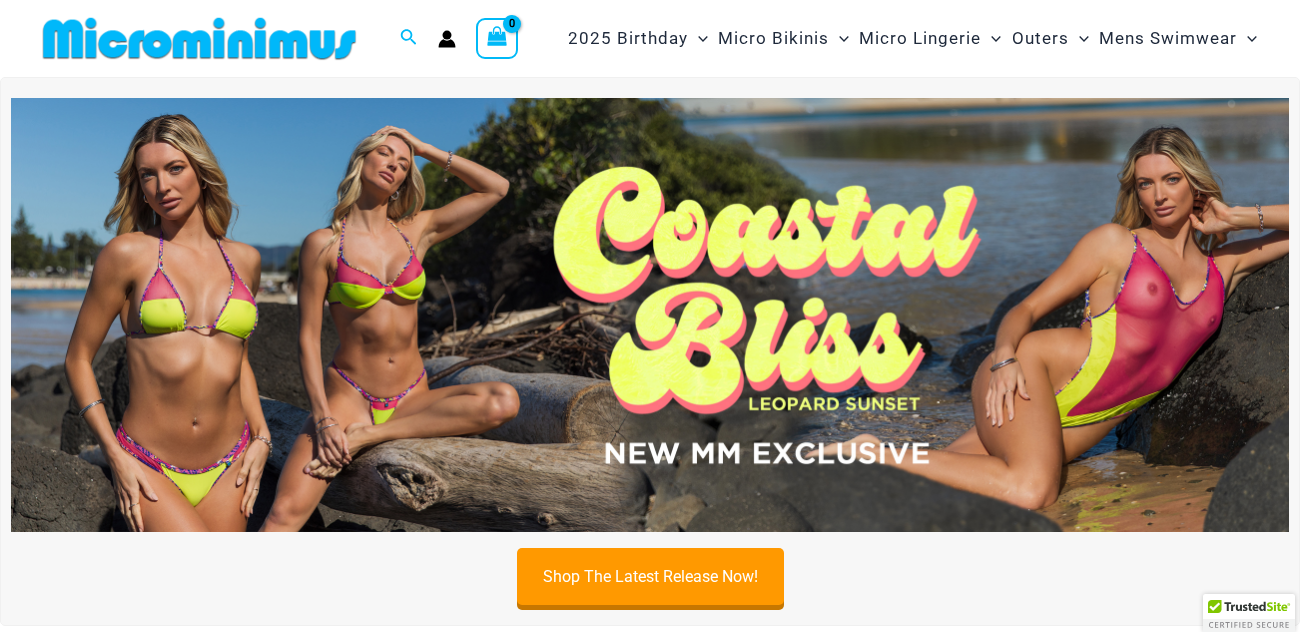 scroll, scrollTop: 0, scrollLeft: 0, axis: both 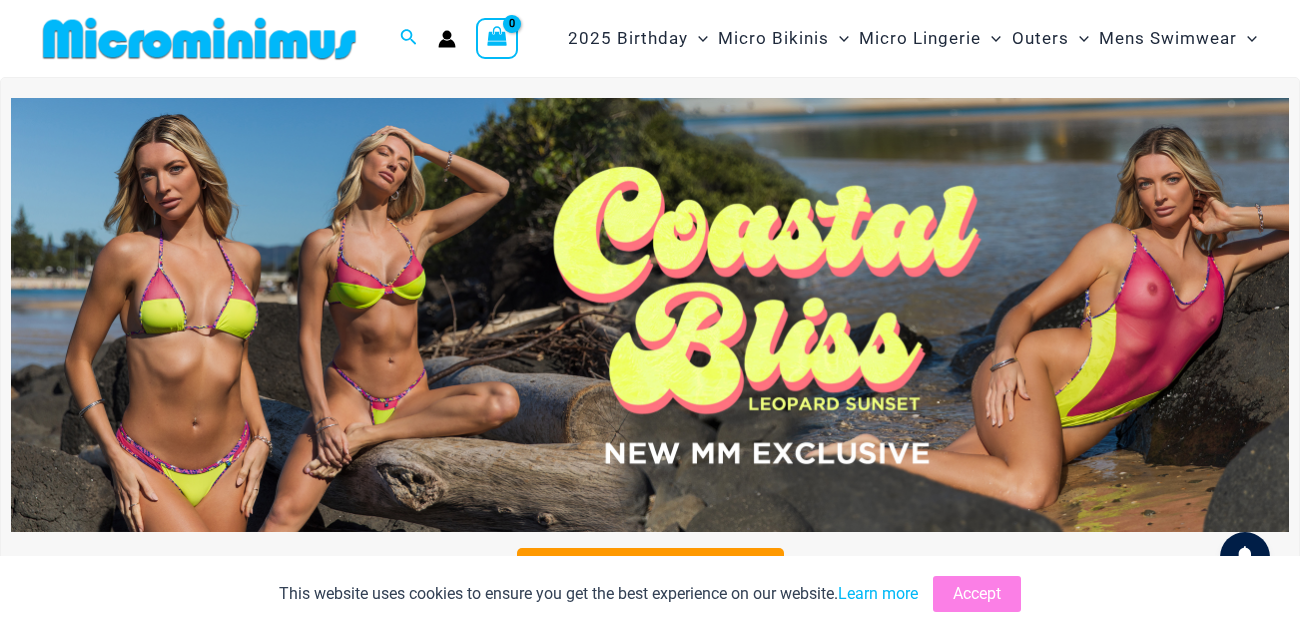 click at bounding box center [650, 315] 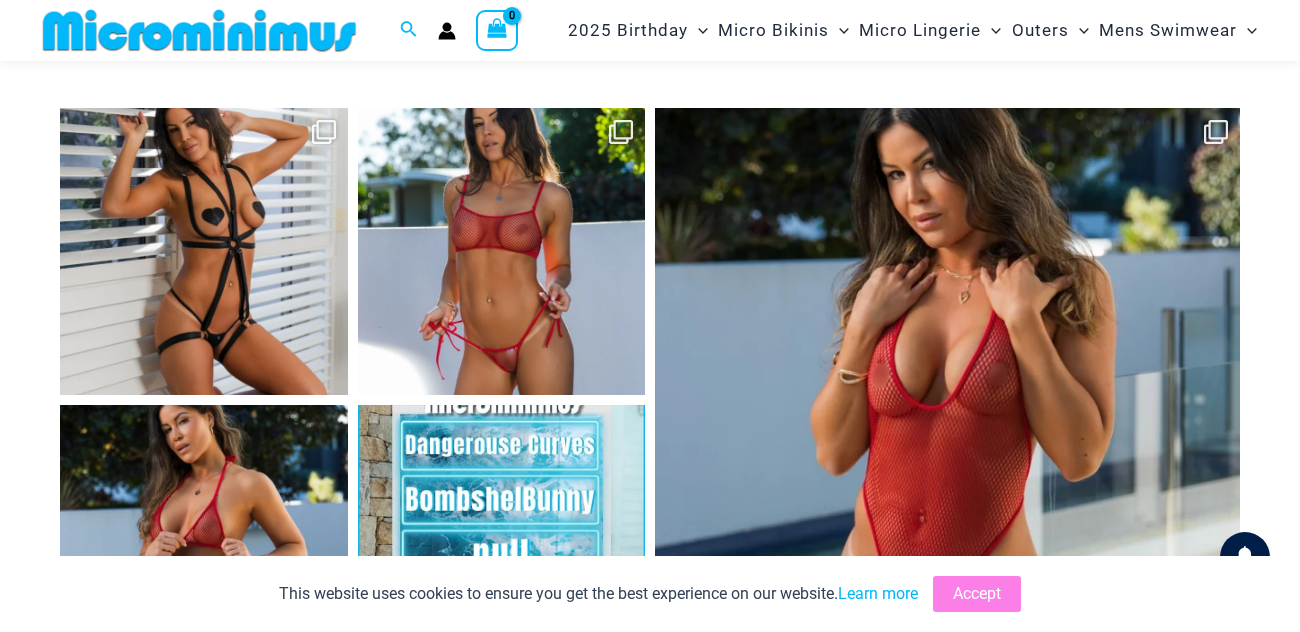 scroll, scrollTop: 7261, scrollLeft: 0, axis: vertical 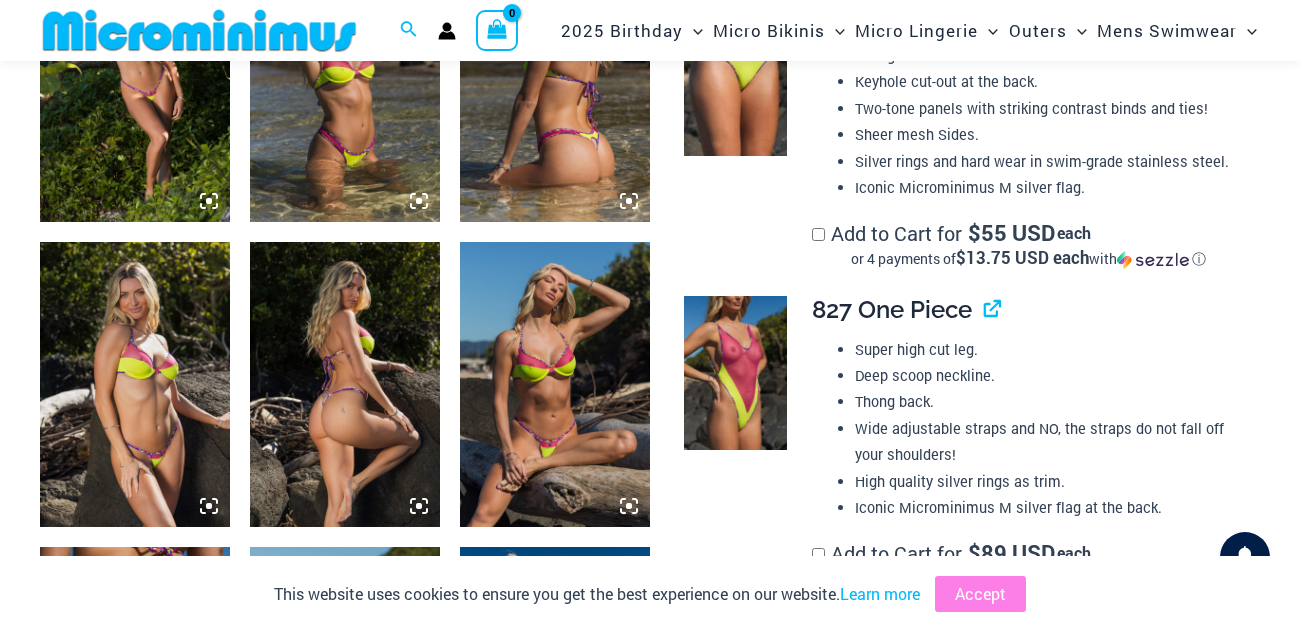 click on "Skip to content
Search for:
Search
Search
No products in the cart.
No products in the cart.
Continue Shopping
2025 Birthday" at bounding box center [650, 2342] 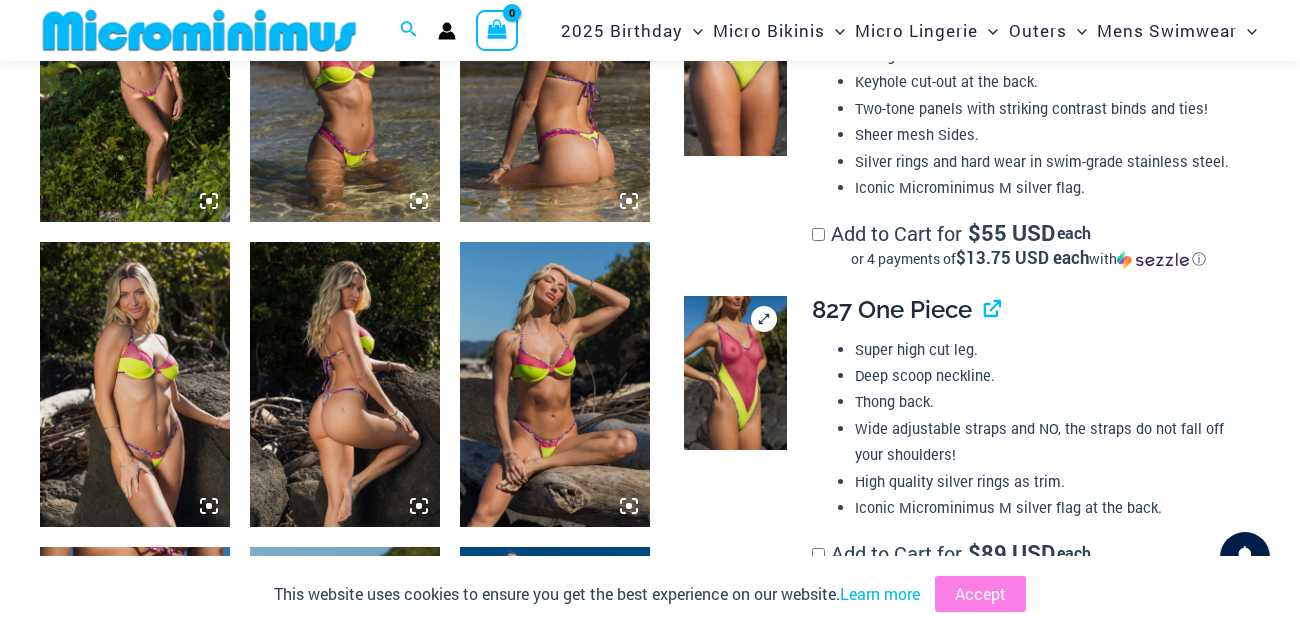 click at bounding box center [735, 373] 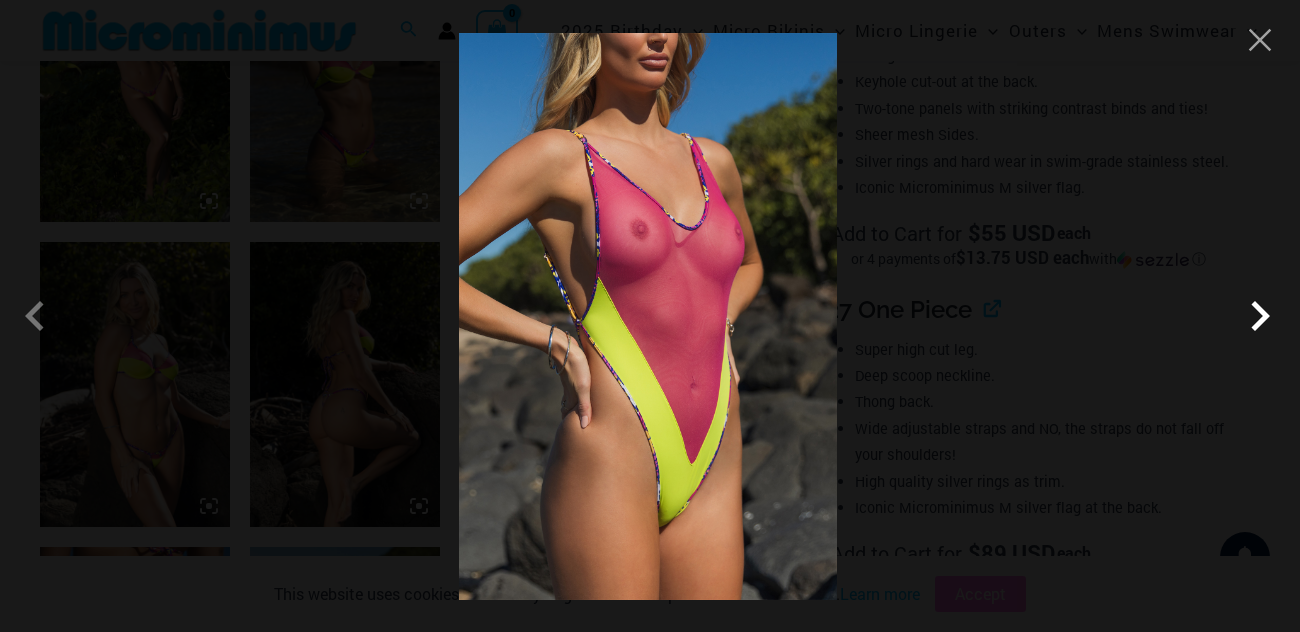 click at bounding box center [1260, 316] 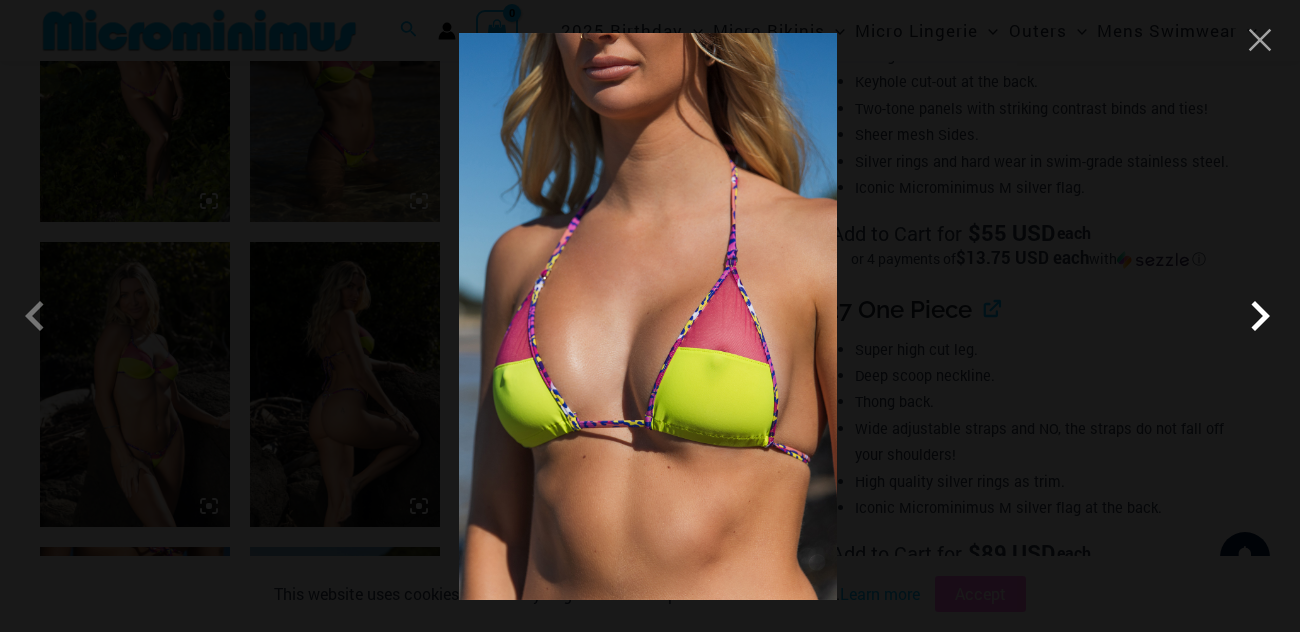 click at bounding box center (1260, 316) 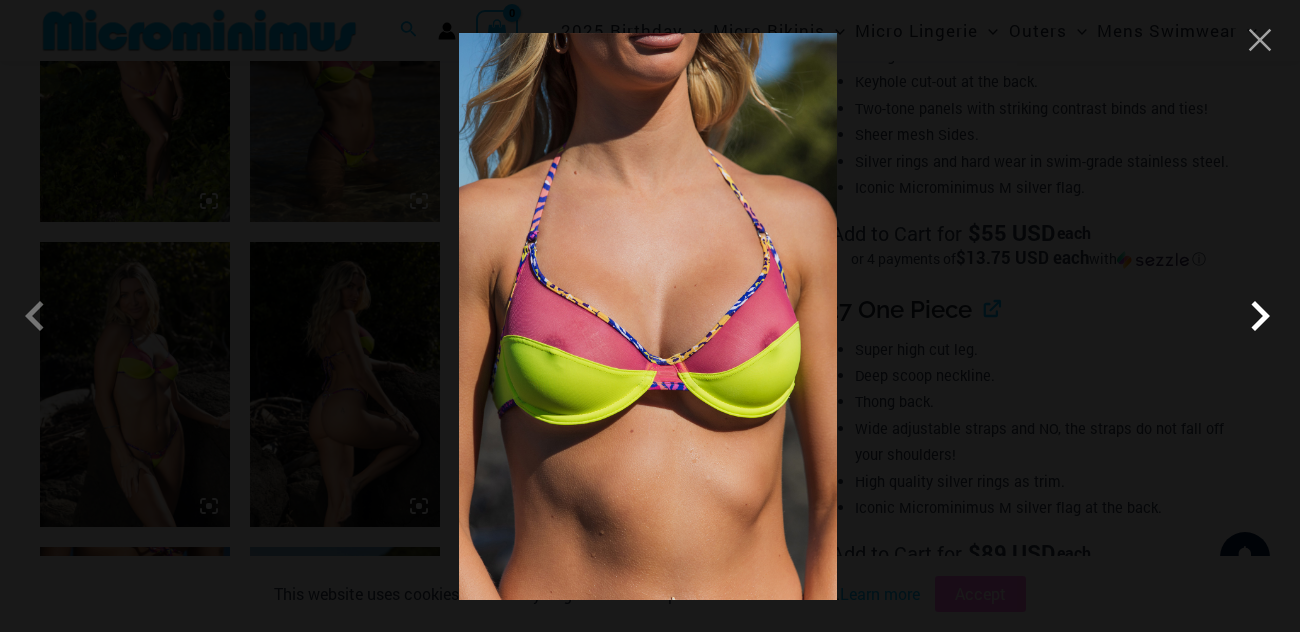 click at bounding box center (1260, 316) 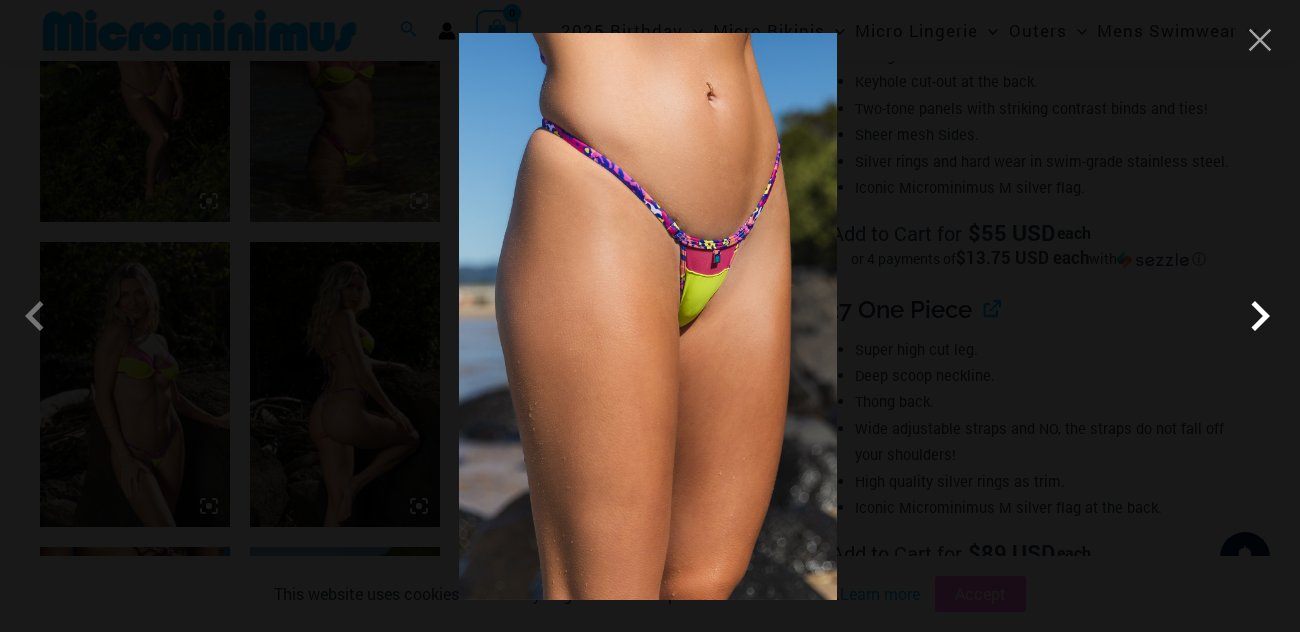 click at bounding box center (1260, 316) 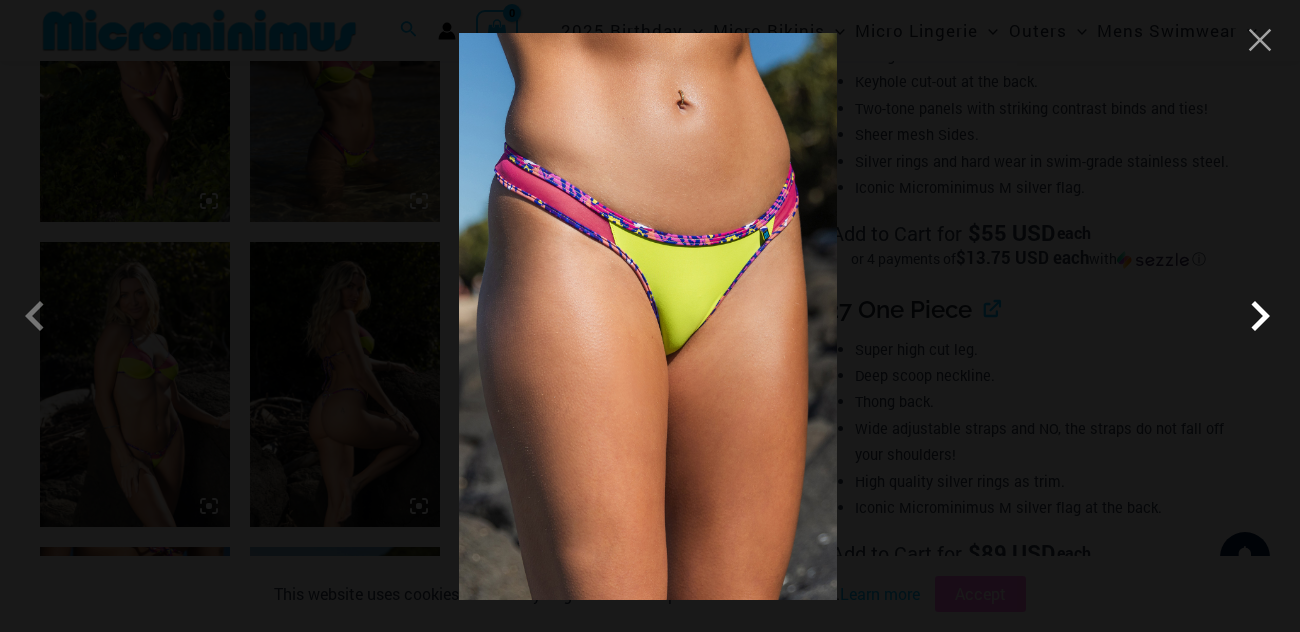 click at bounding box center [1260, 316] 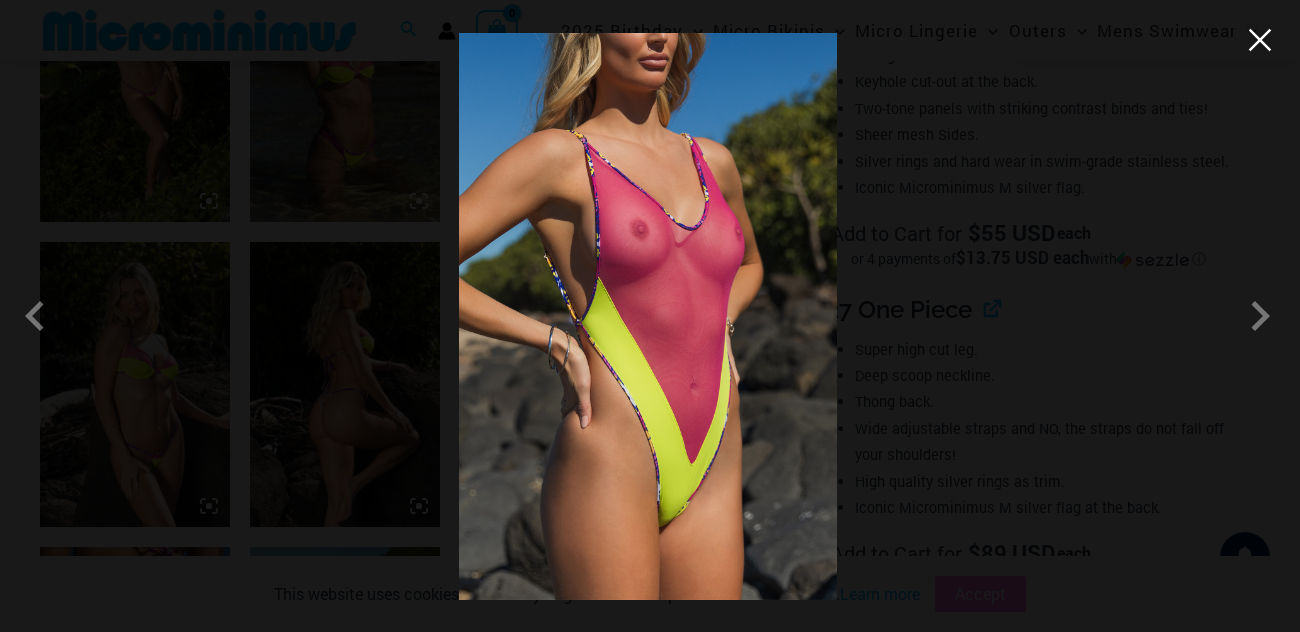 click at bounding box center [1260, 40] 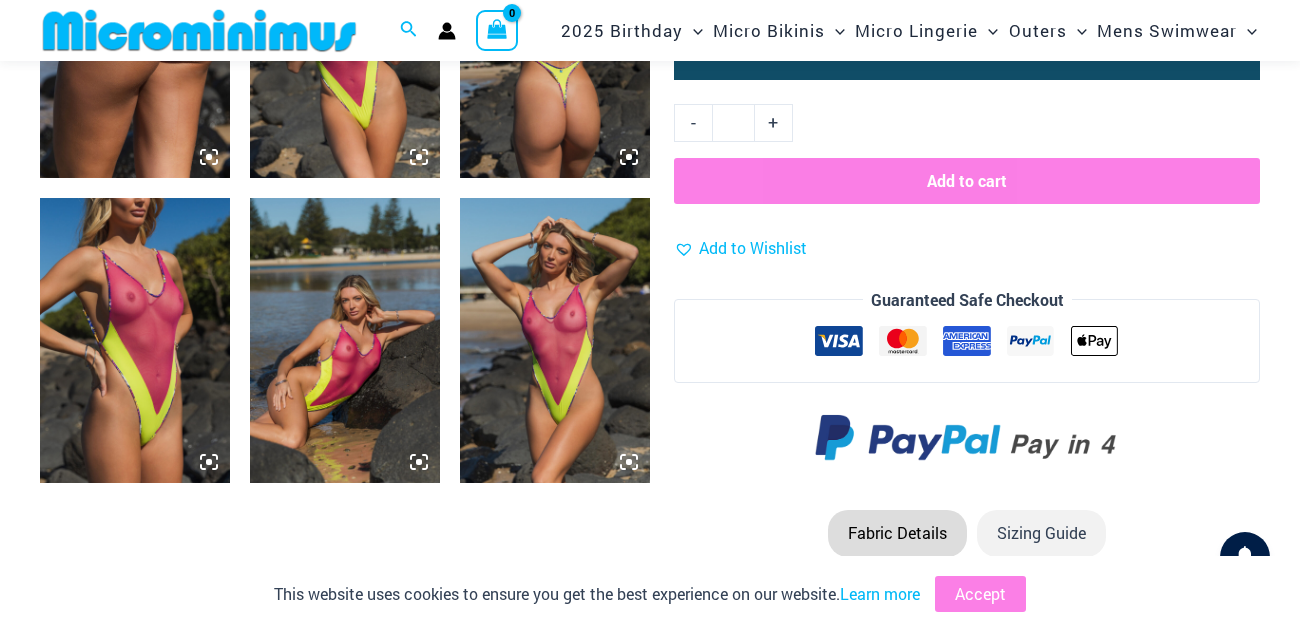 scroll, scrollTop: 2448, scrollLeft: 0, axis: vertical 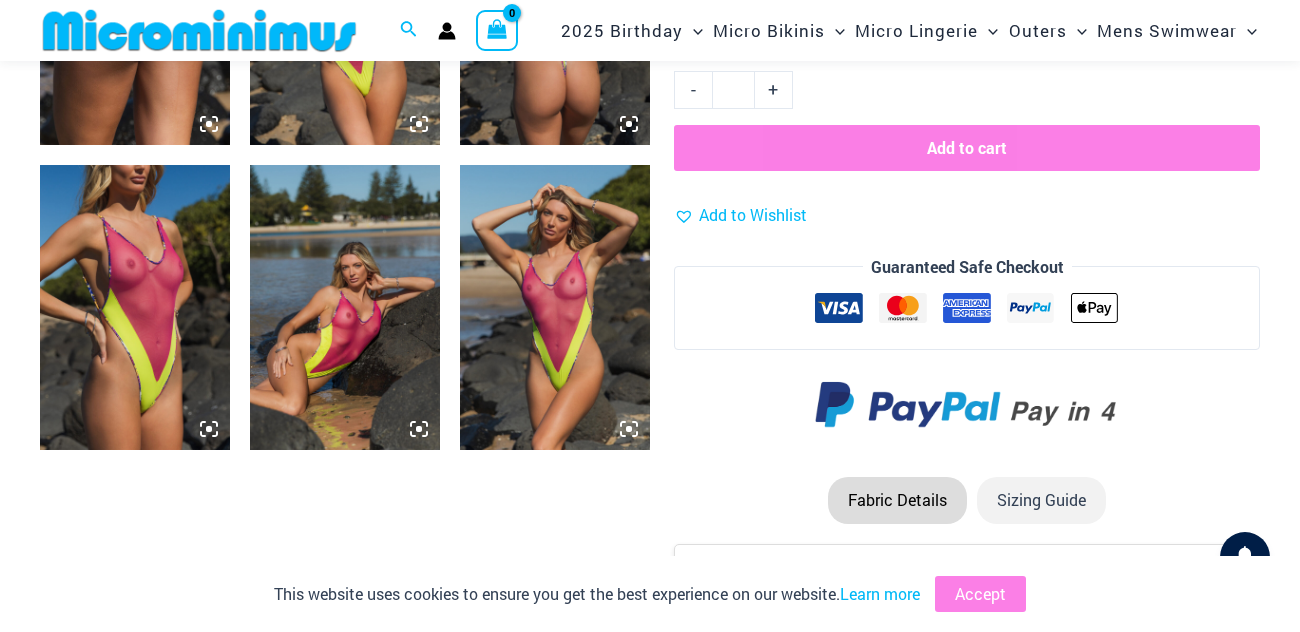click at bounding box center [345, 307] 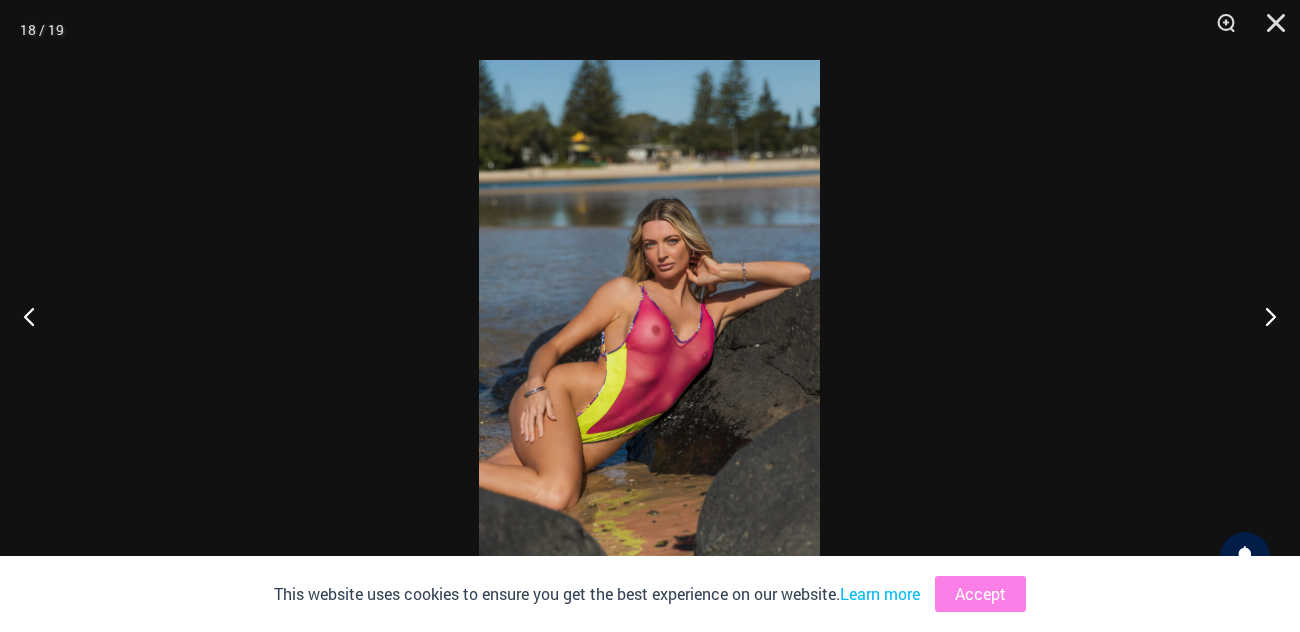 click at bounding box center [649, 316] 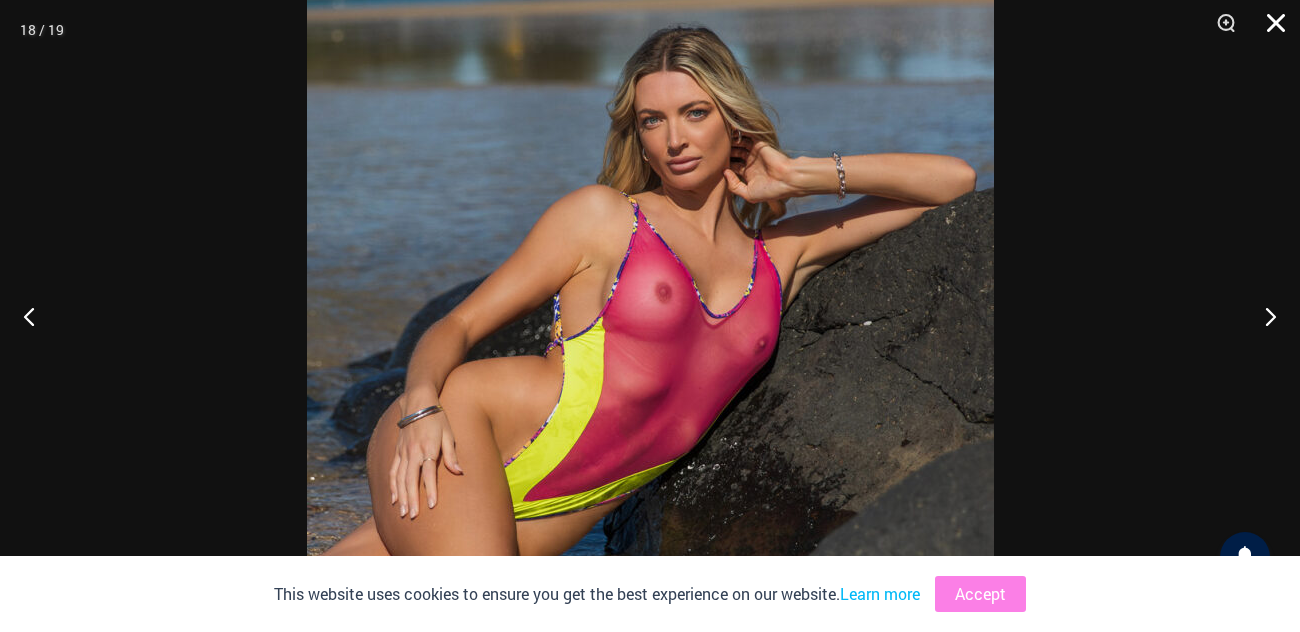 click at bounding box center (1269, 30) 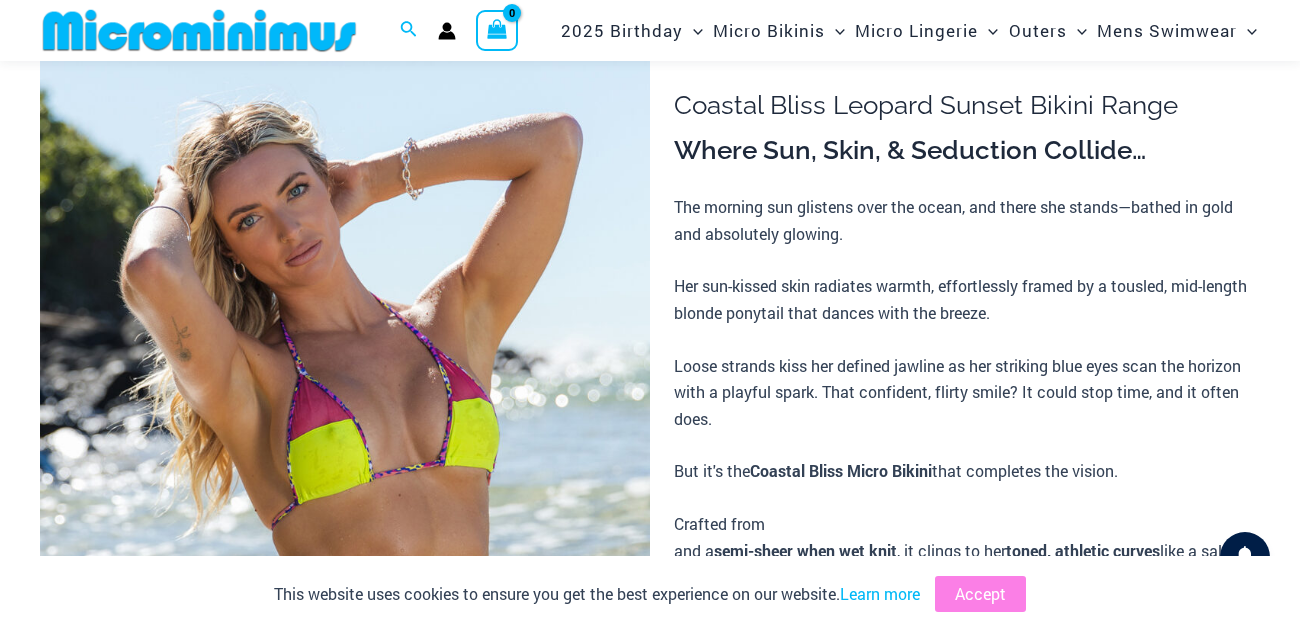 scroll, scrollTop: 0, scrollLeft: 0, axis: both 